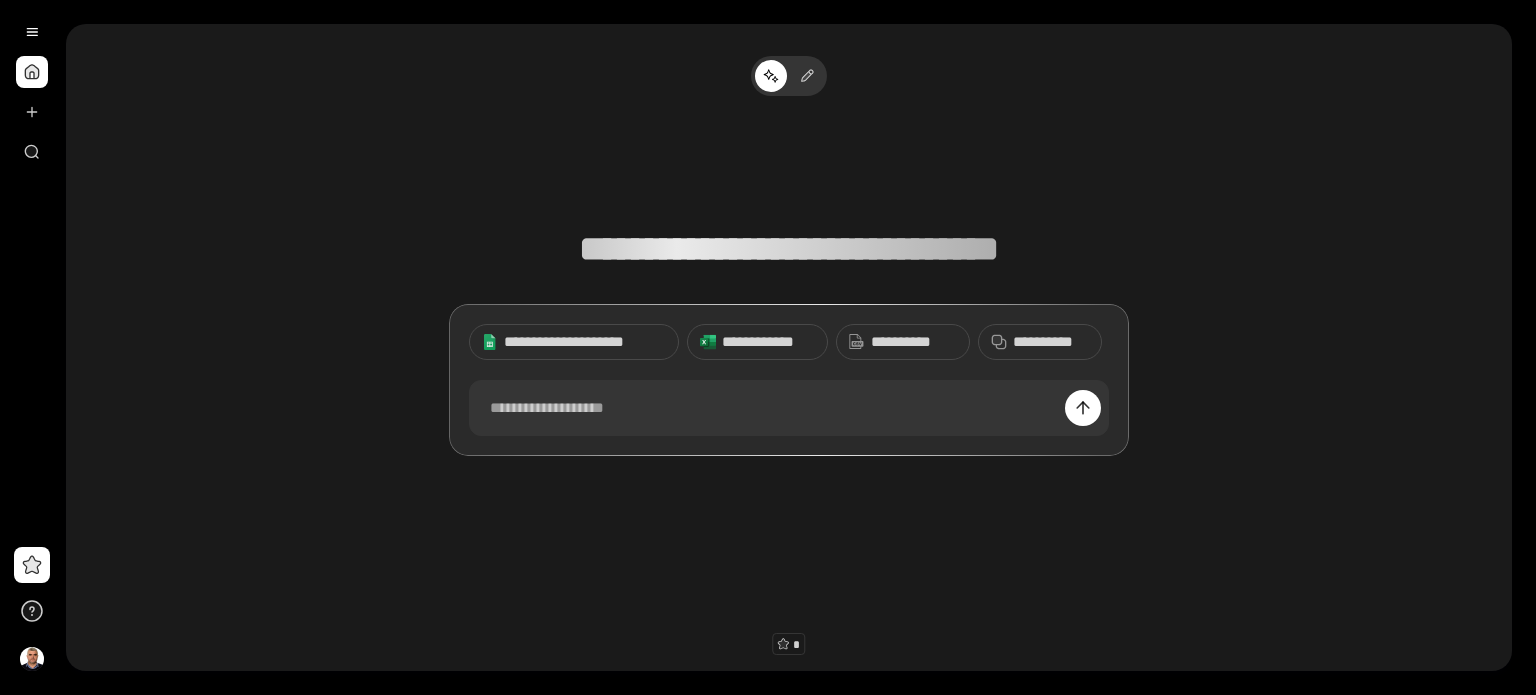 scroll, scrollTop: 0, scrollLeft: 0, axis: both 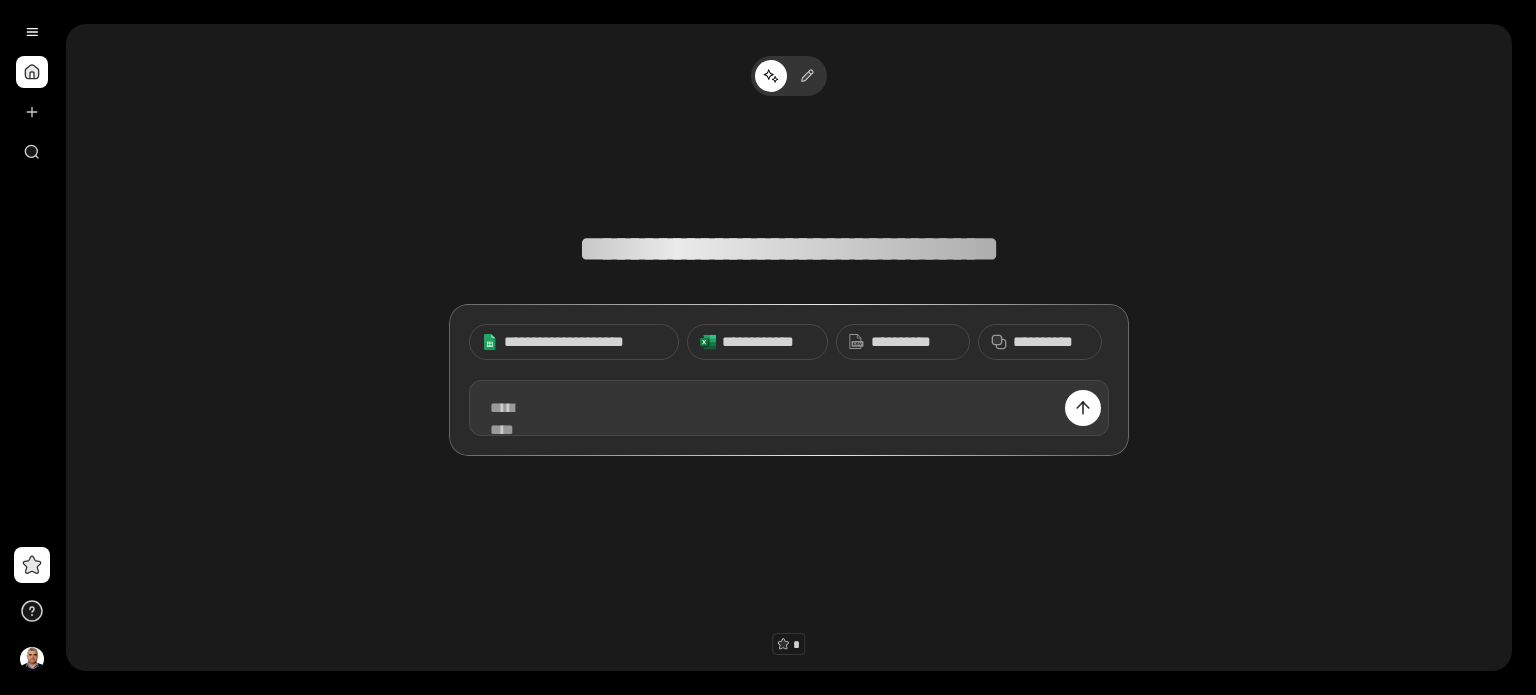 click at bounding box center [789, 408] 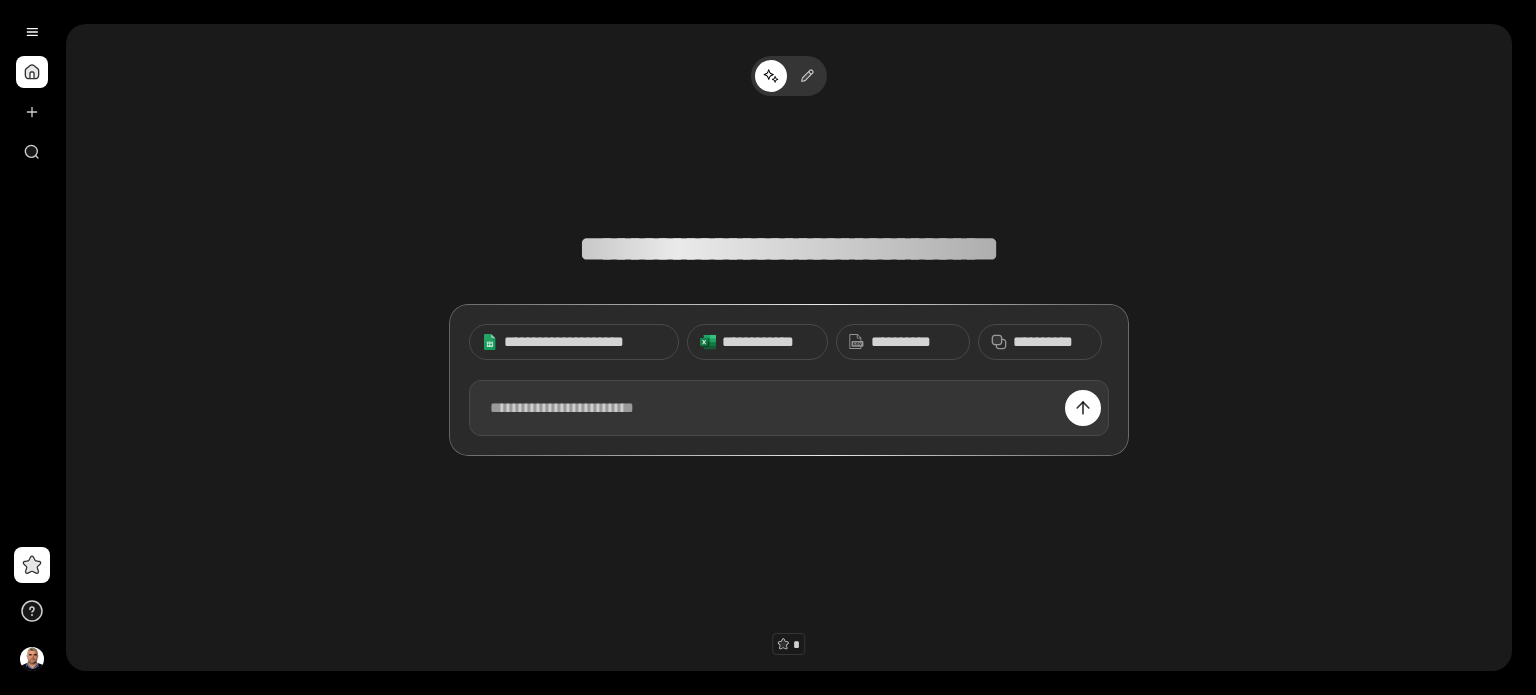 click at bounding box center [789, 408] 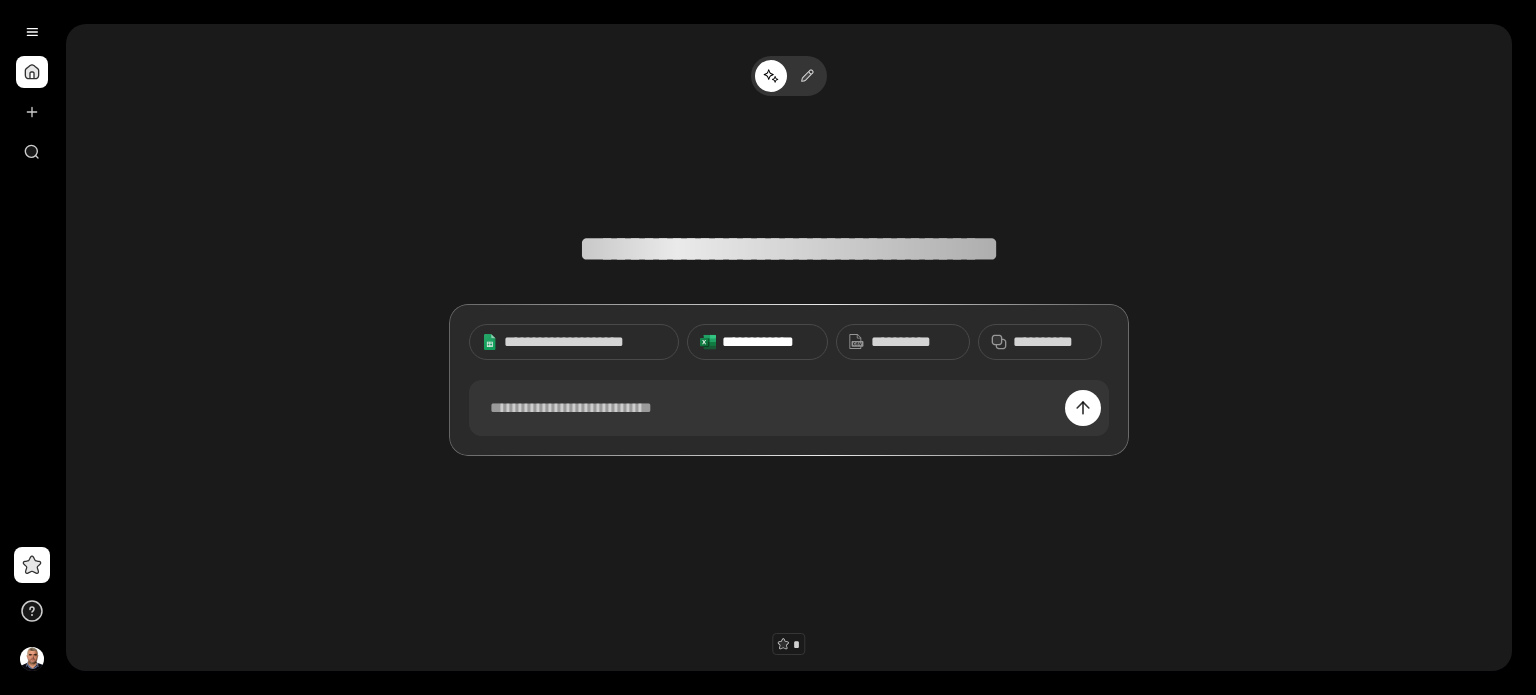 click on "**********" at bounding box center (768, 342) 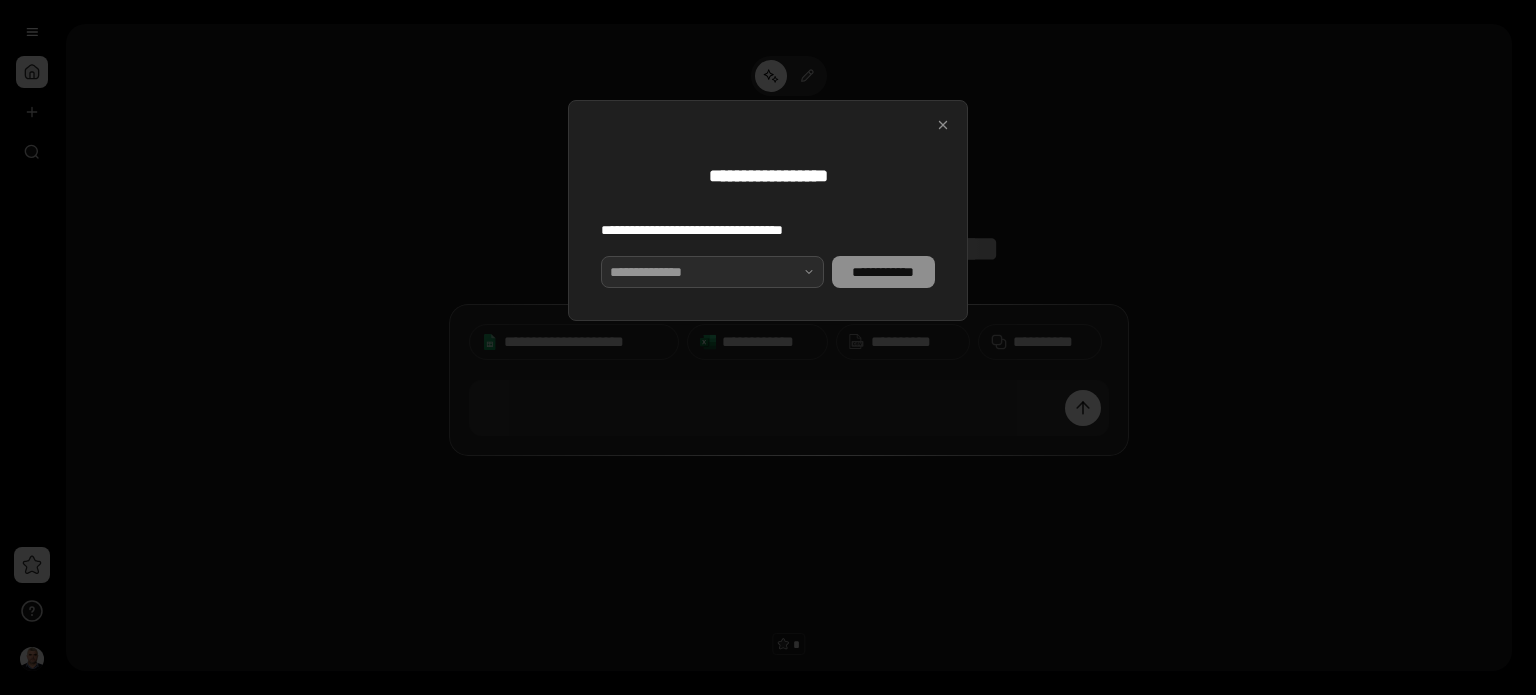 click at bounding box center [712, 272] 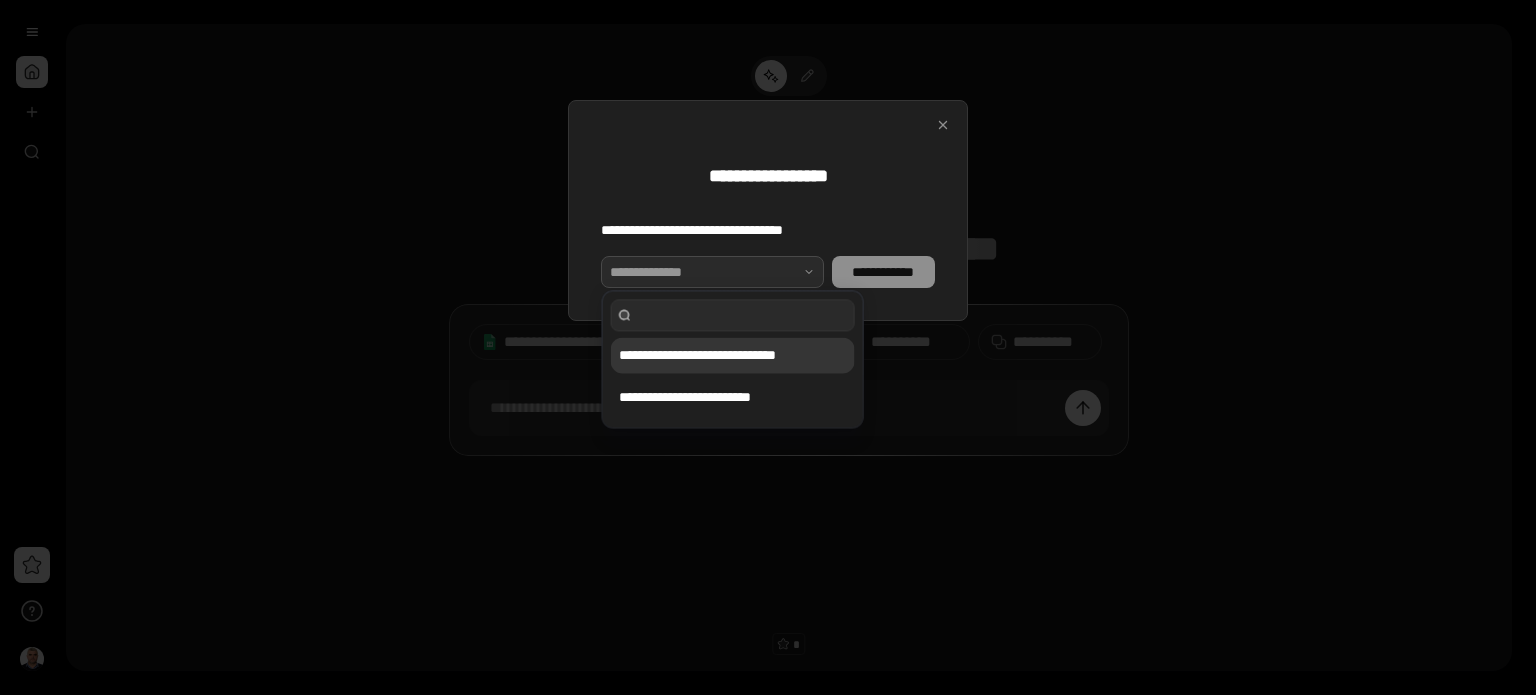 click on "**********" at bounding box center (733, 355) 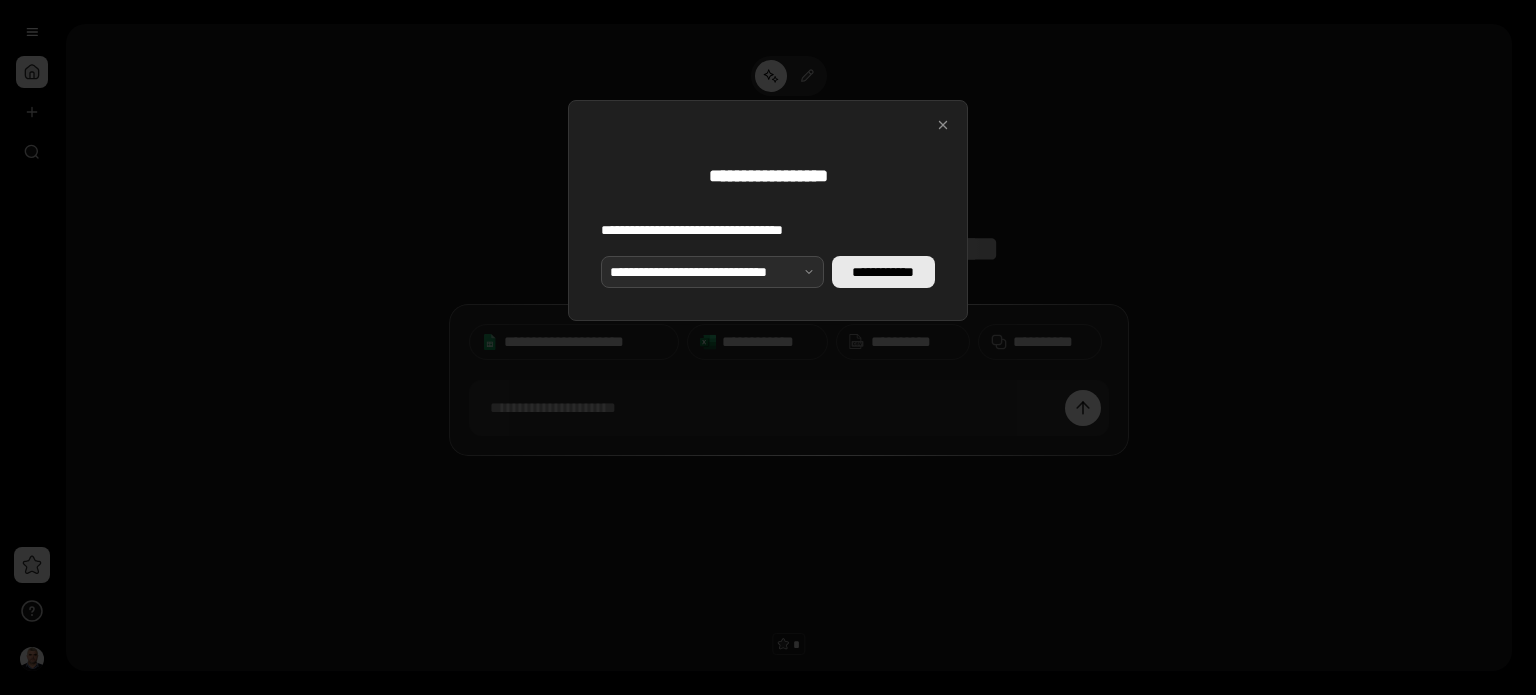 click on "**********" at bounding box center [883, 272] 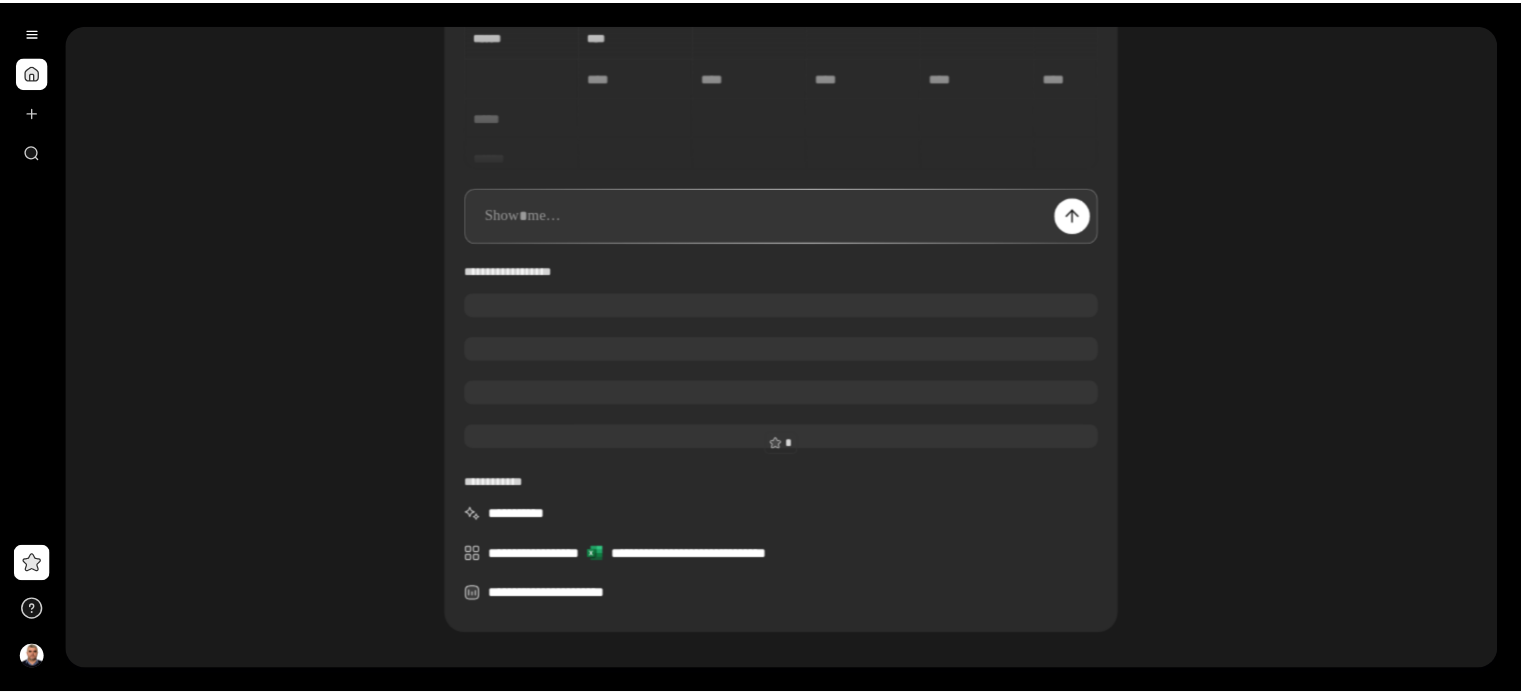scroll, scrollTop: 100, scrollLeft: 0, axis: vertical 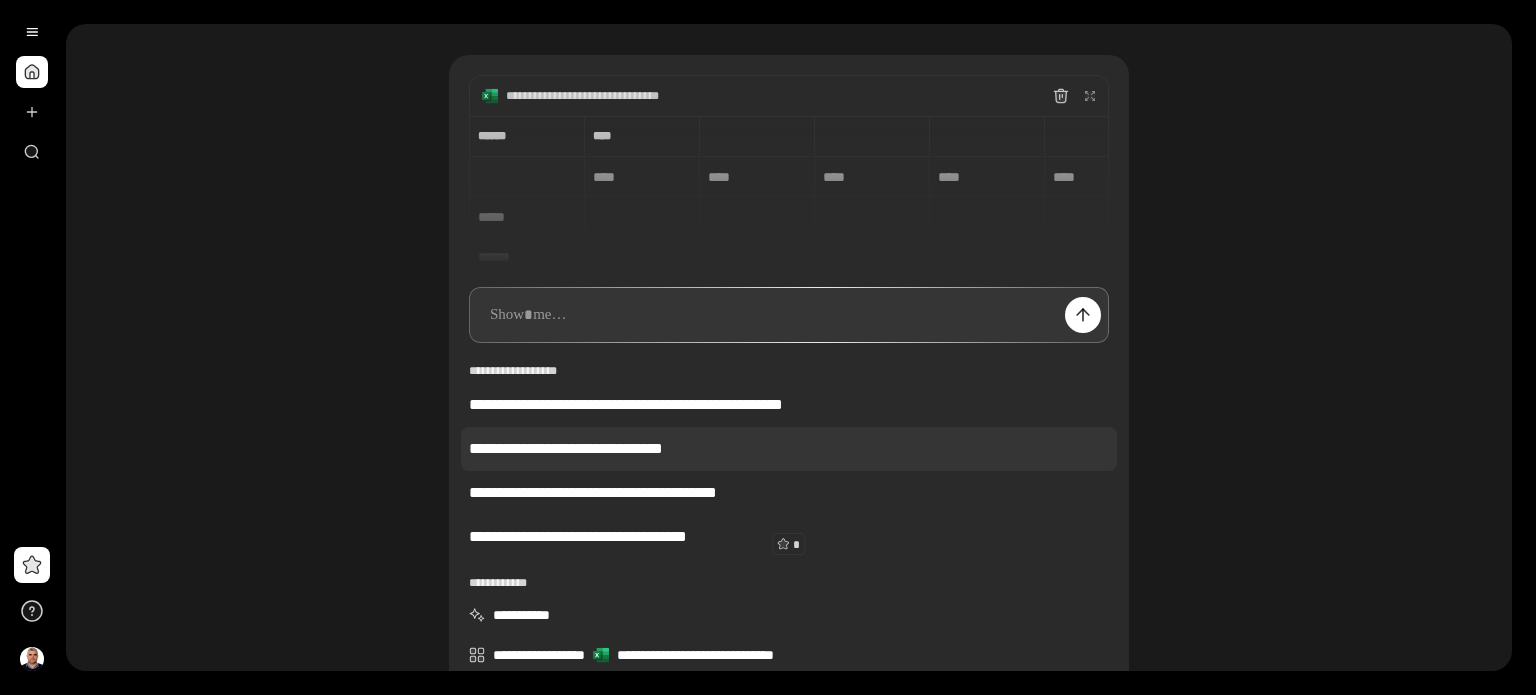 click on "**********" at bounding box center (789, 449) 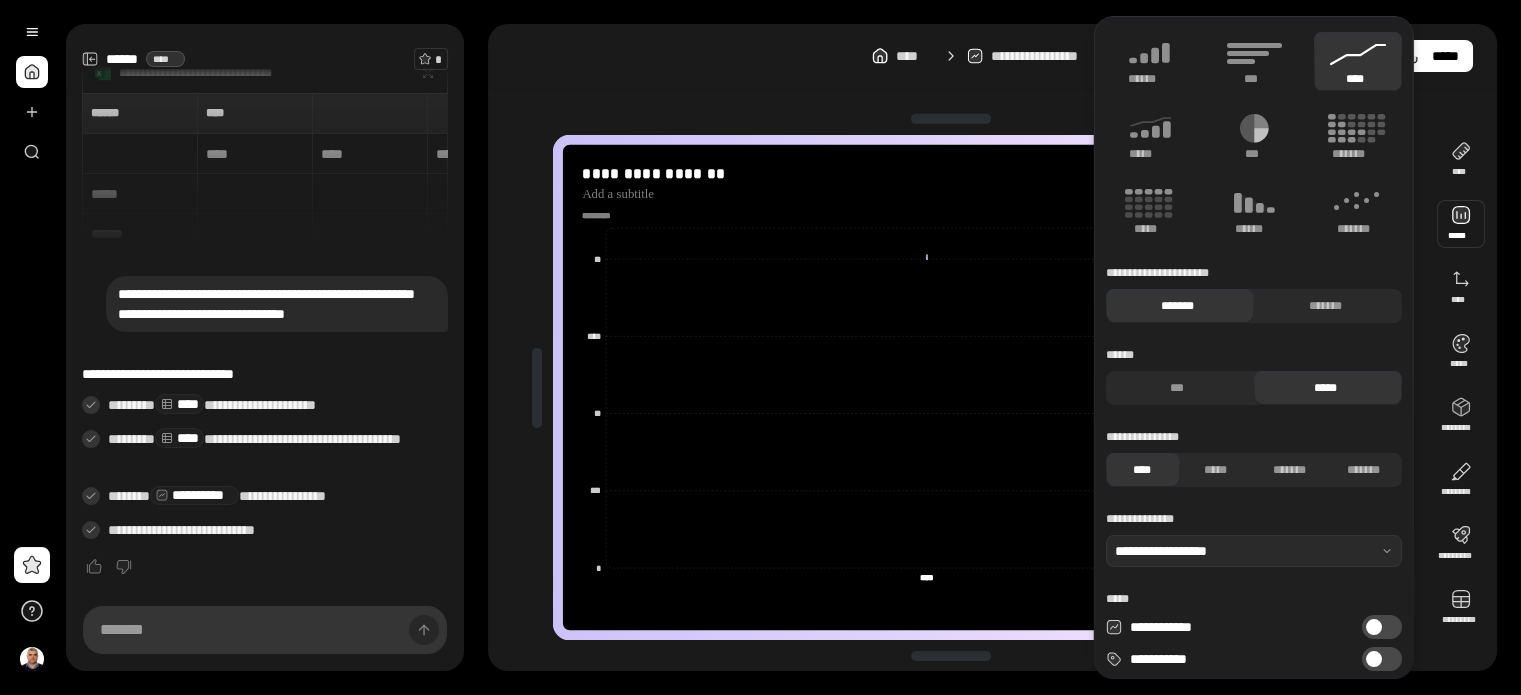 click at bounding box center [1461, 224] 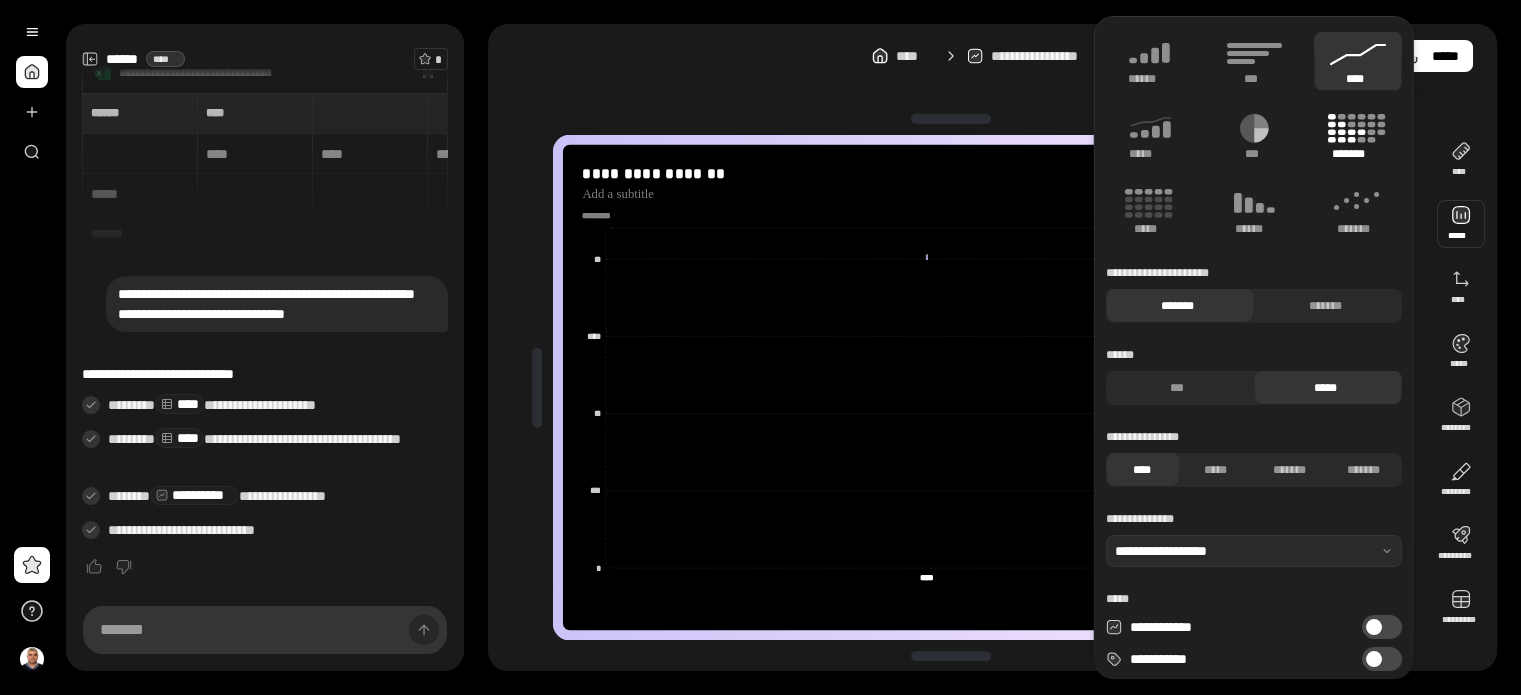 click 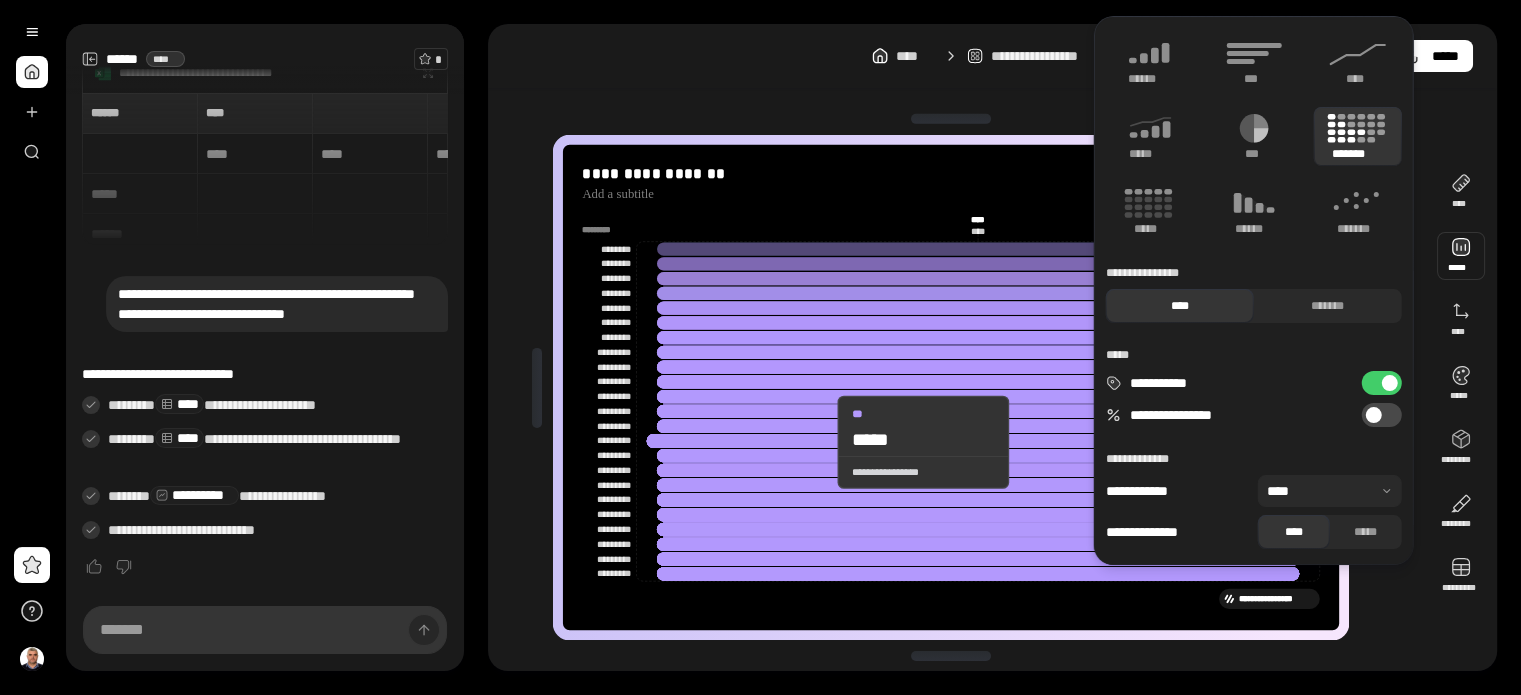 click 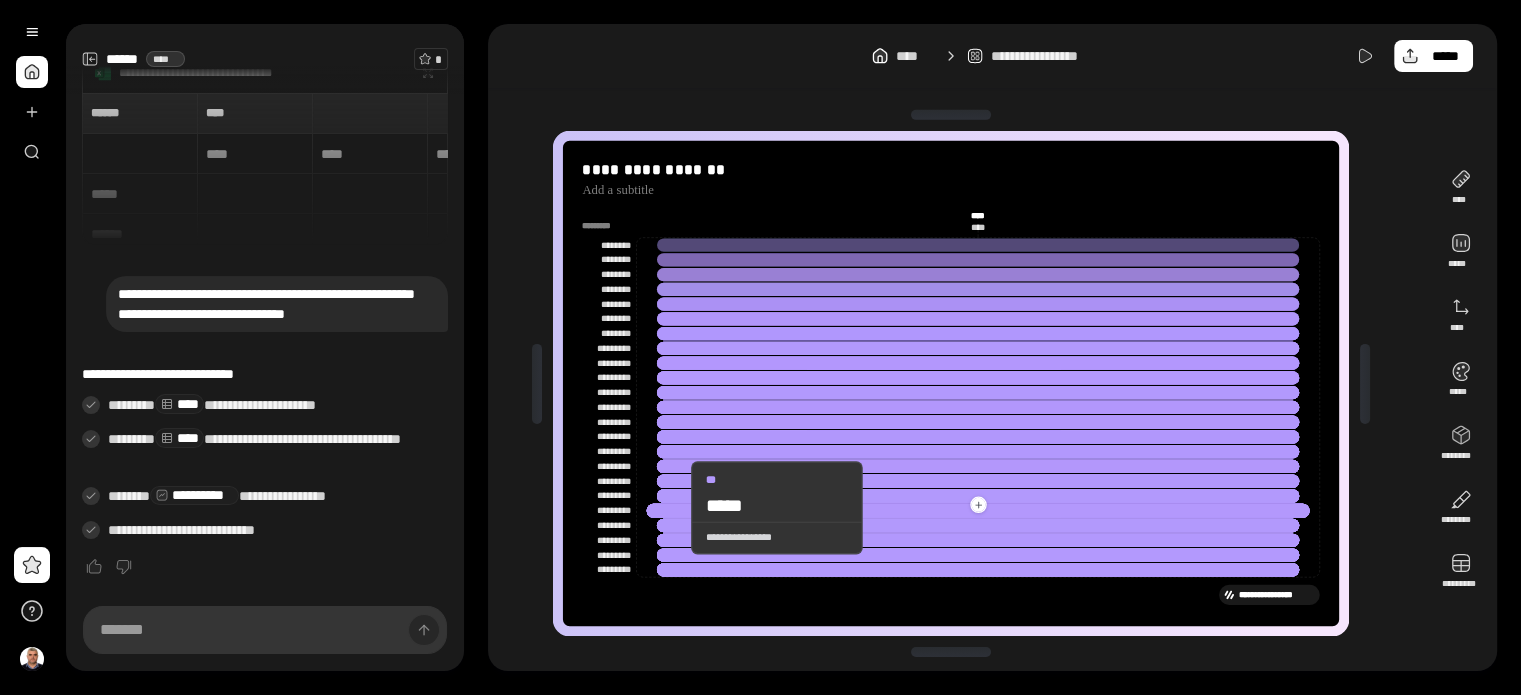 scroll, scrollTop: 0, scrollLeft: 0, axis: both 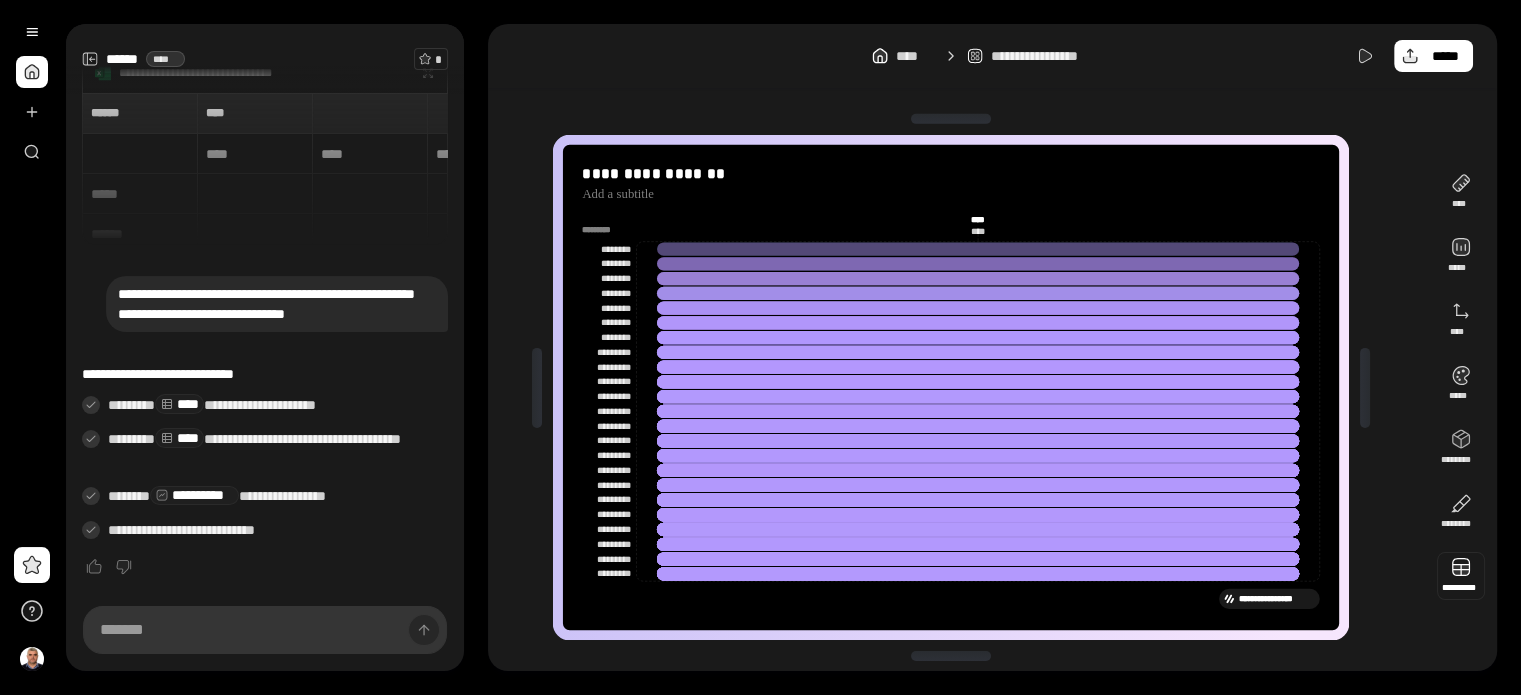 click at bounding box center [1461, 576] 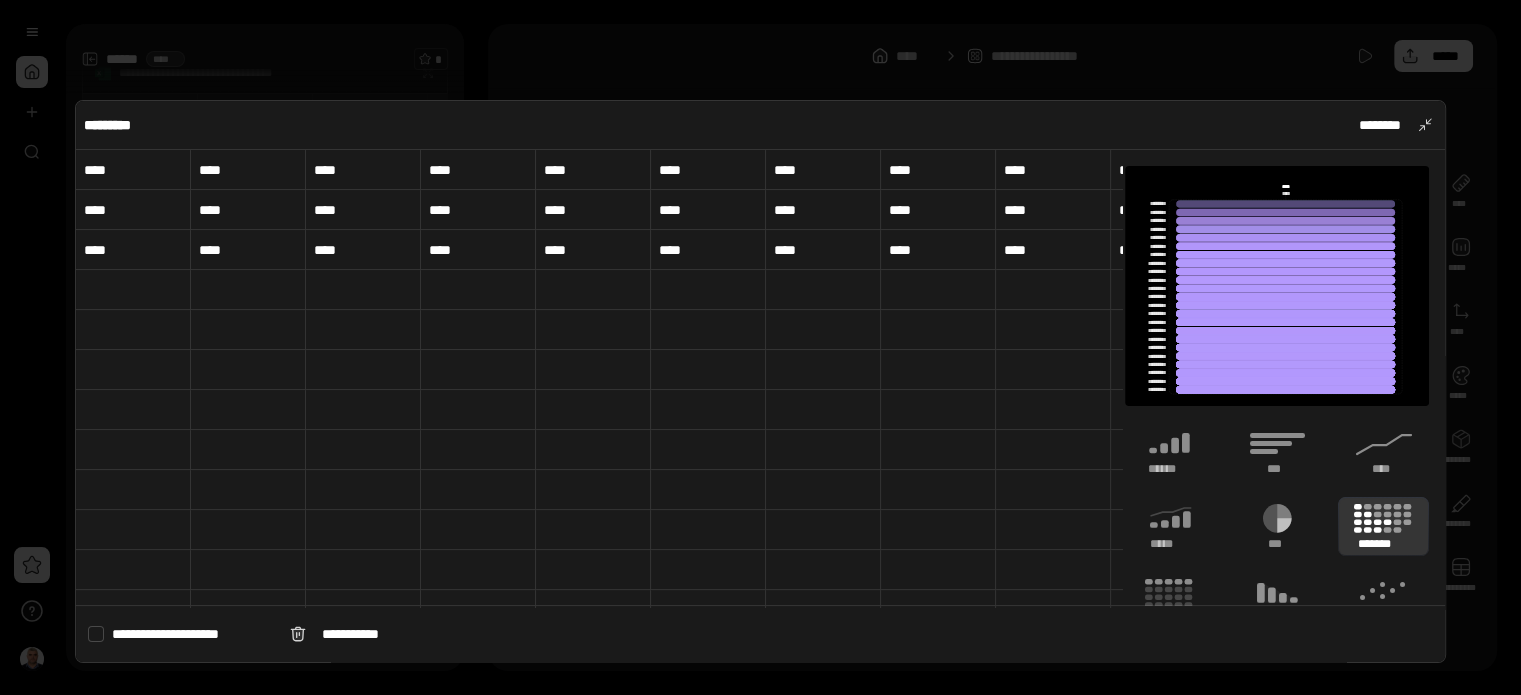 scroll, scrollTop: 800, scrollLeft: 0, axis: vertical 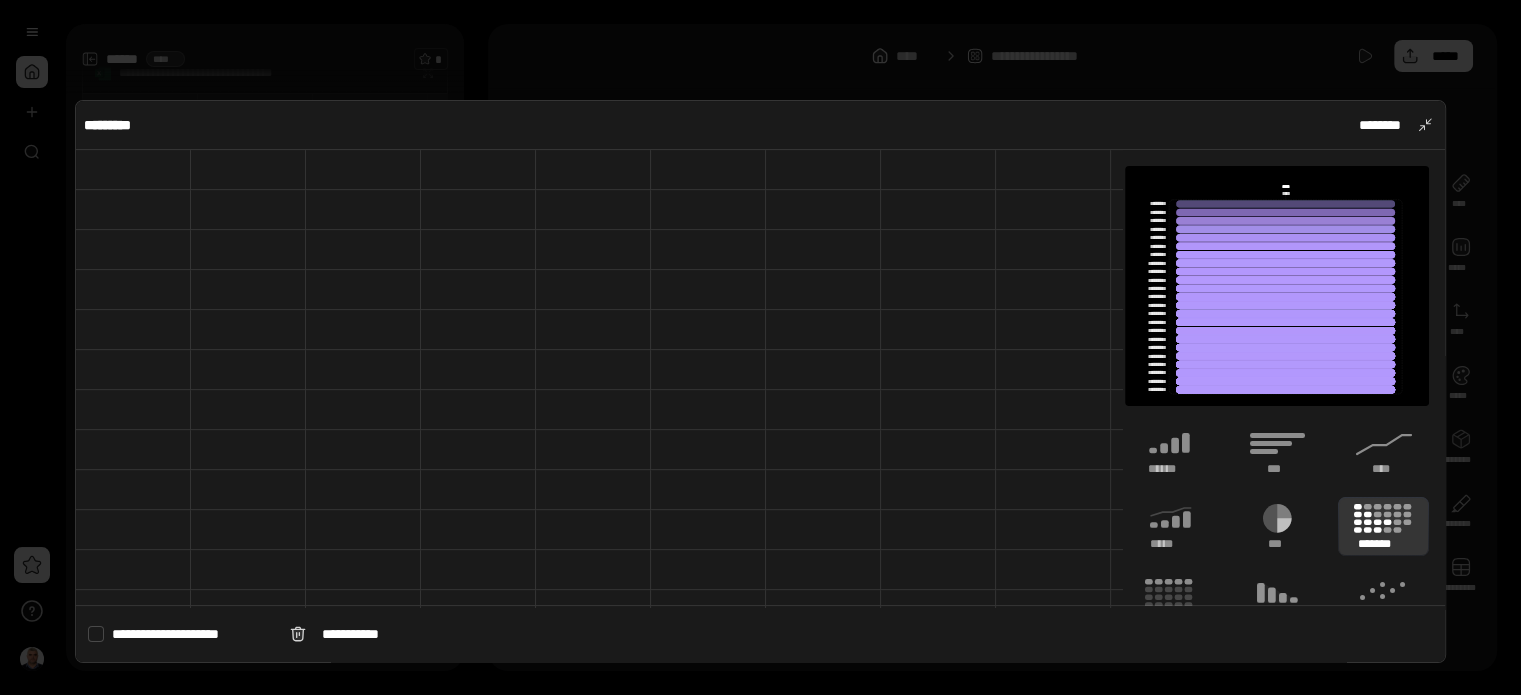click on "**********" at bounding box center [193, 634] 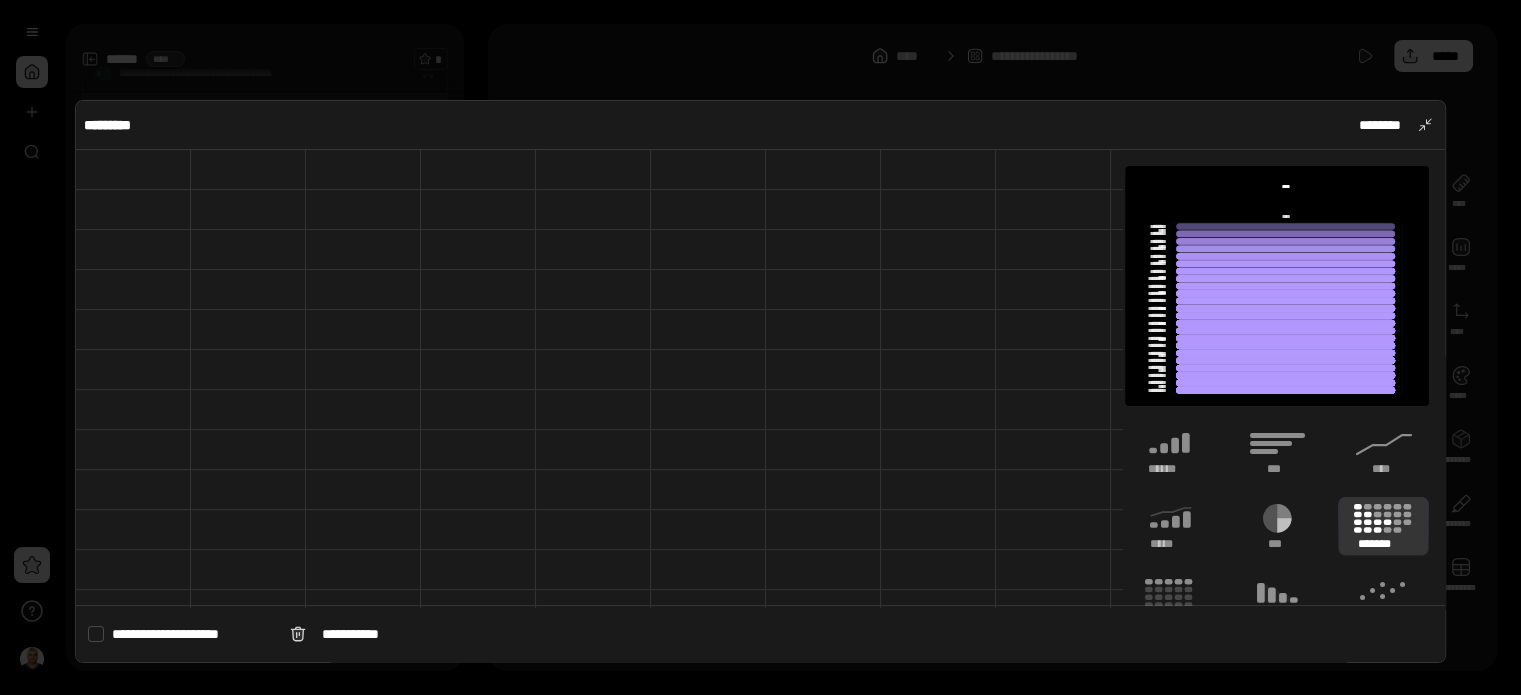 click 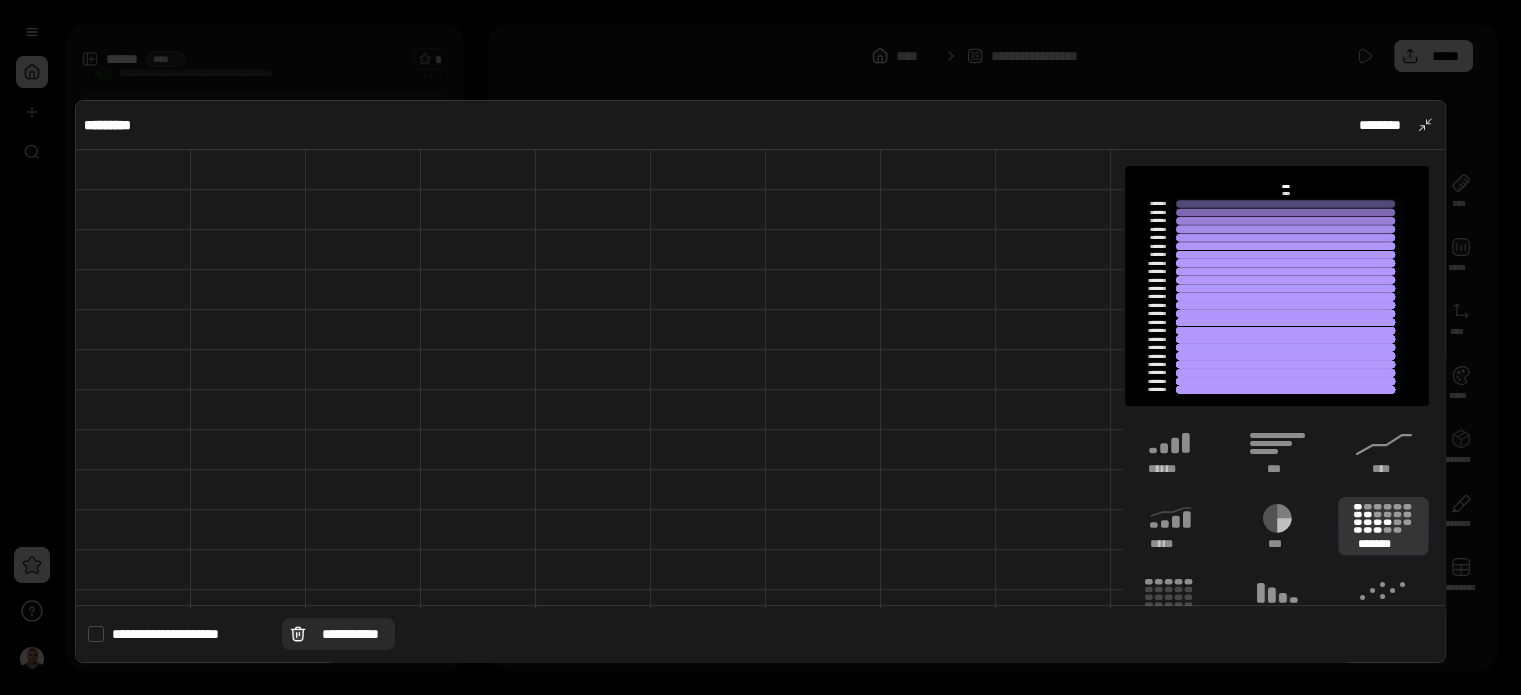 click on "**********" at bounding box center [350, 634] 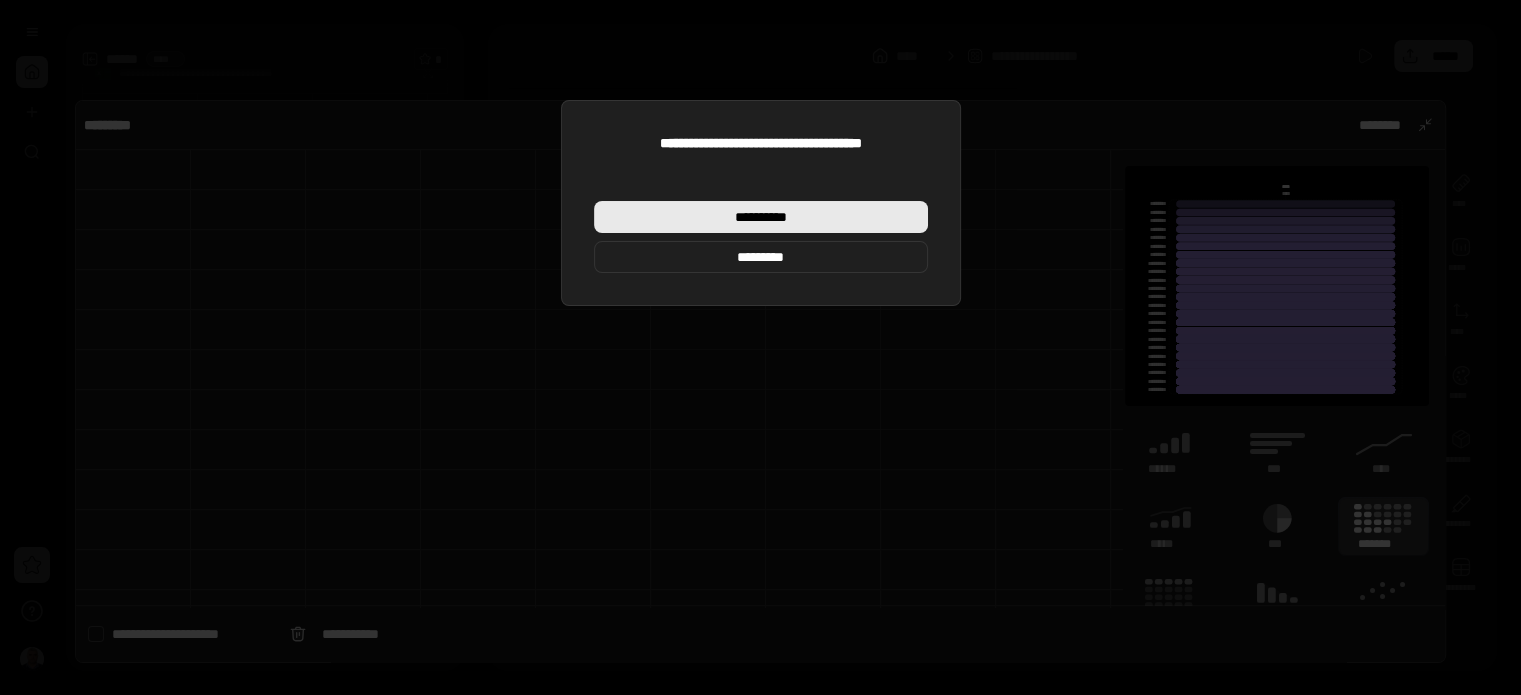 click on "**********" at bounding box center [760, 217] 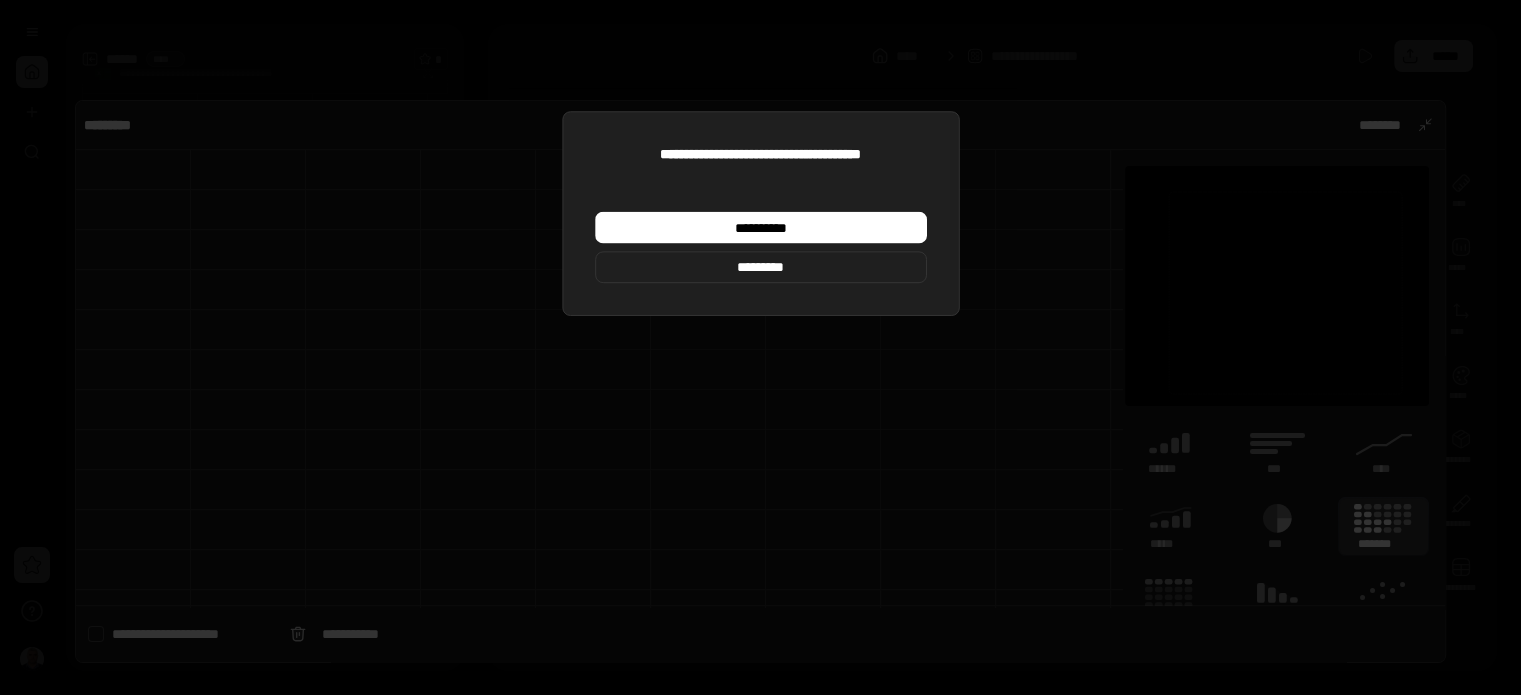 type 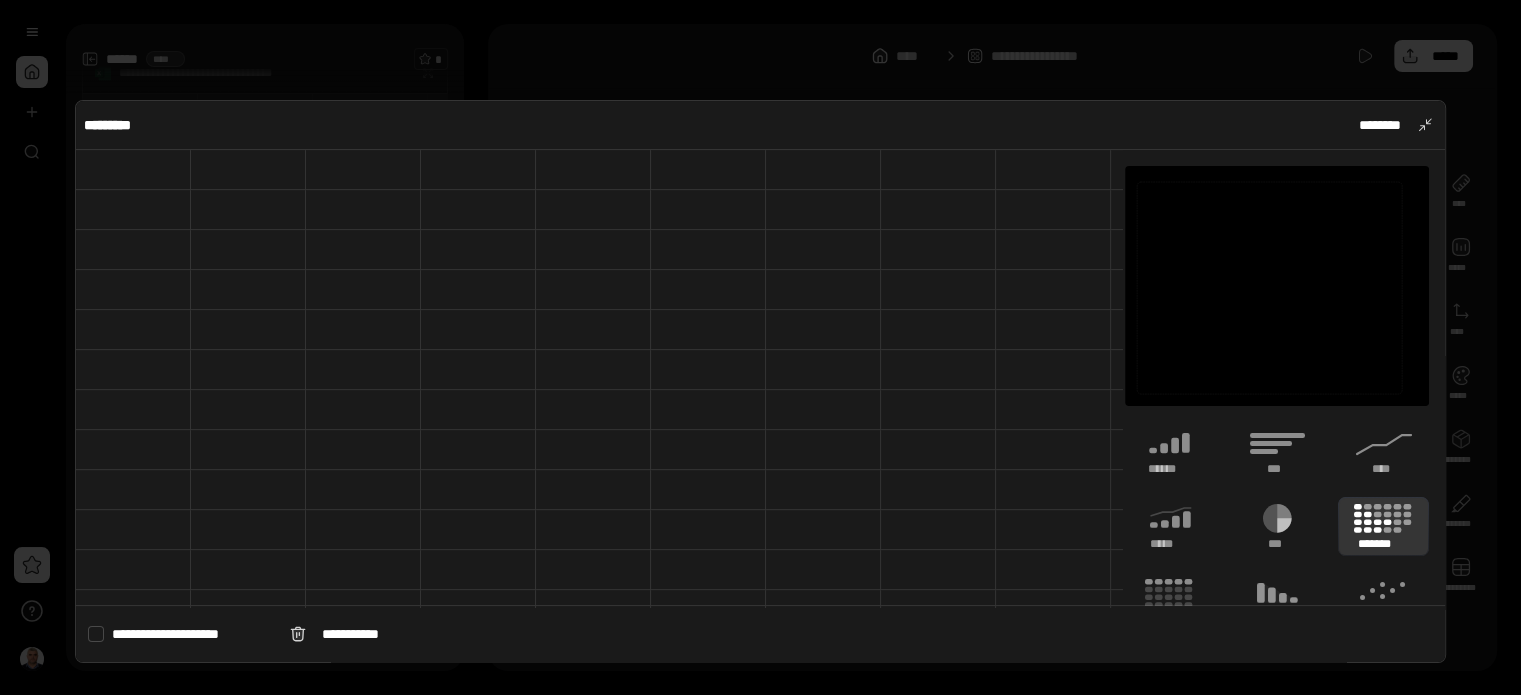 click on "**********" at bounding box center (193, 634) 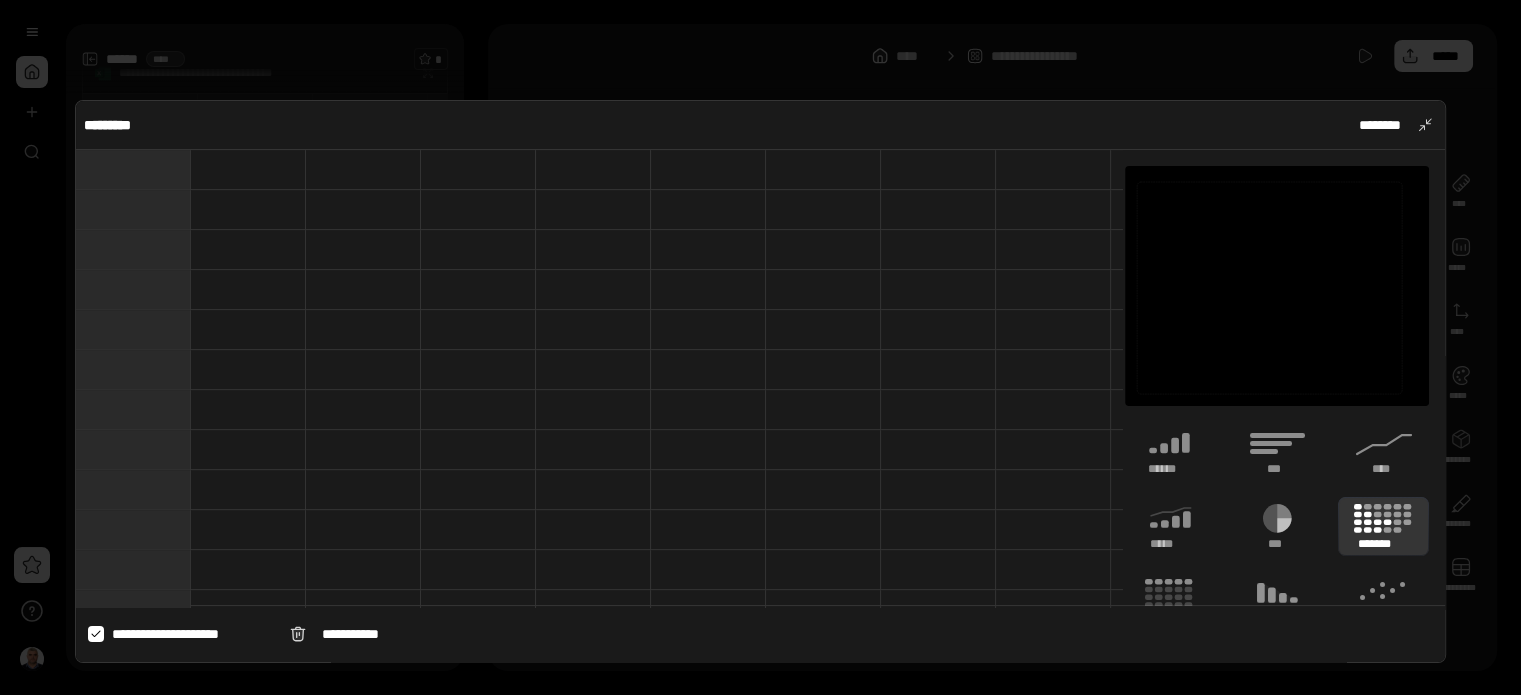 click on "**********" at bounding box center [193, 634] 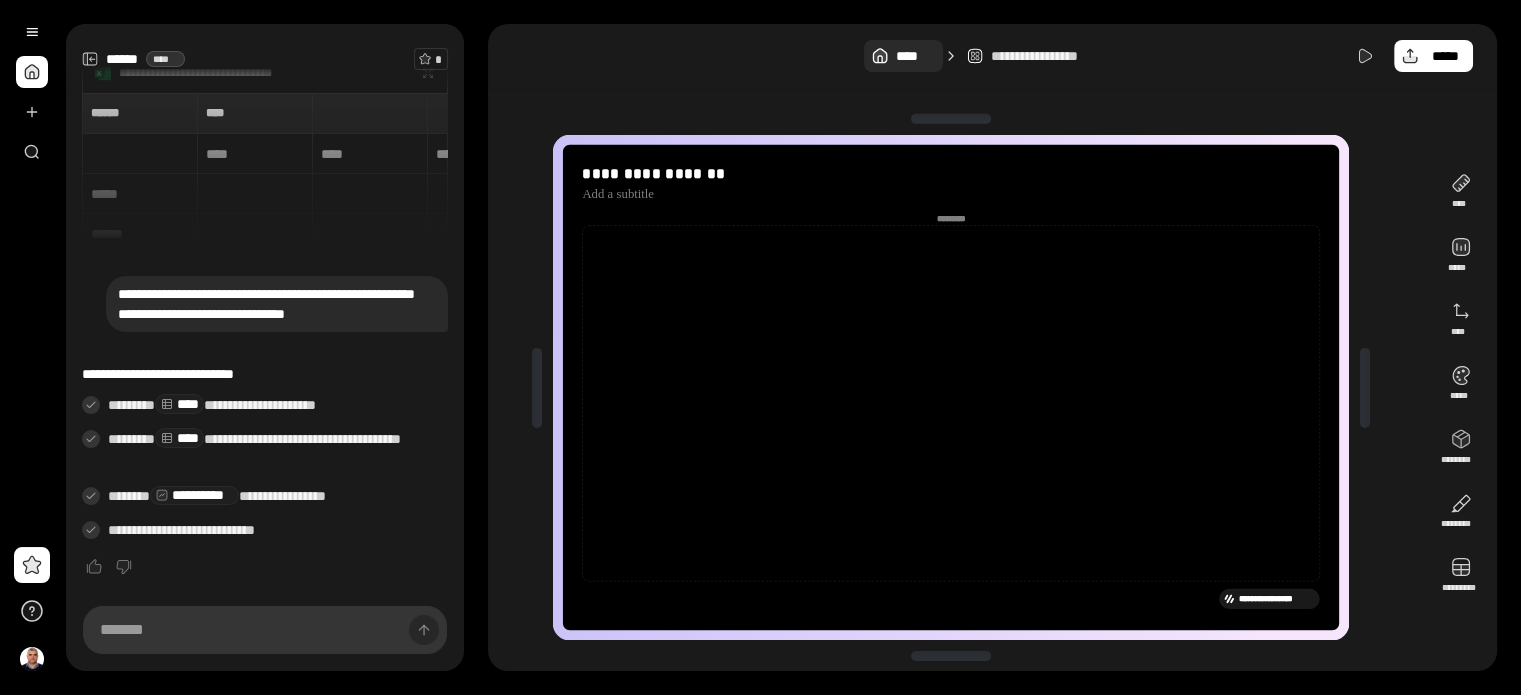 click on "****" at bounding box center [915, 56] 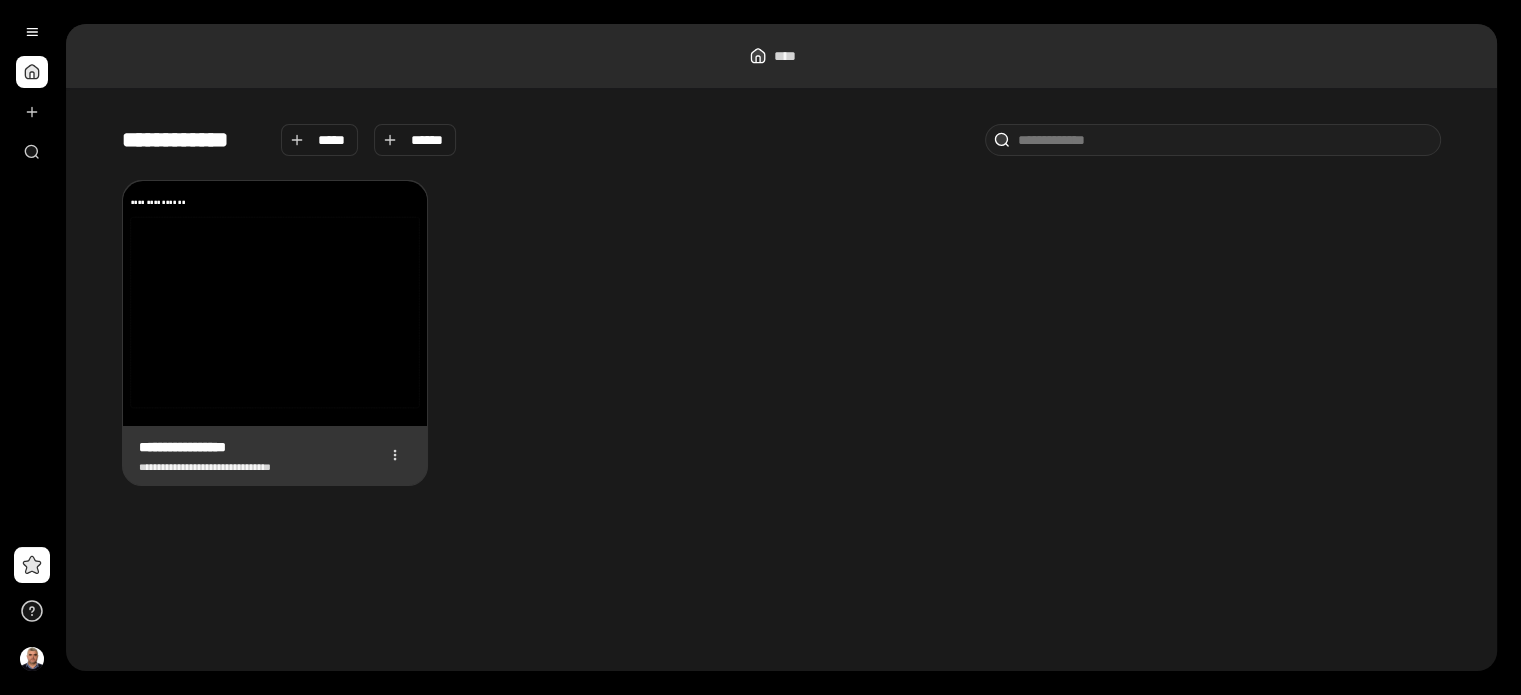 click on "**********" at bounding box center (220, 447) 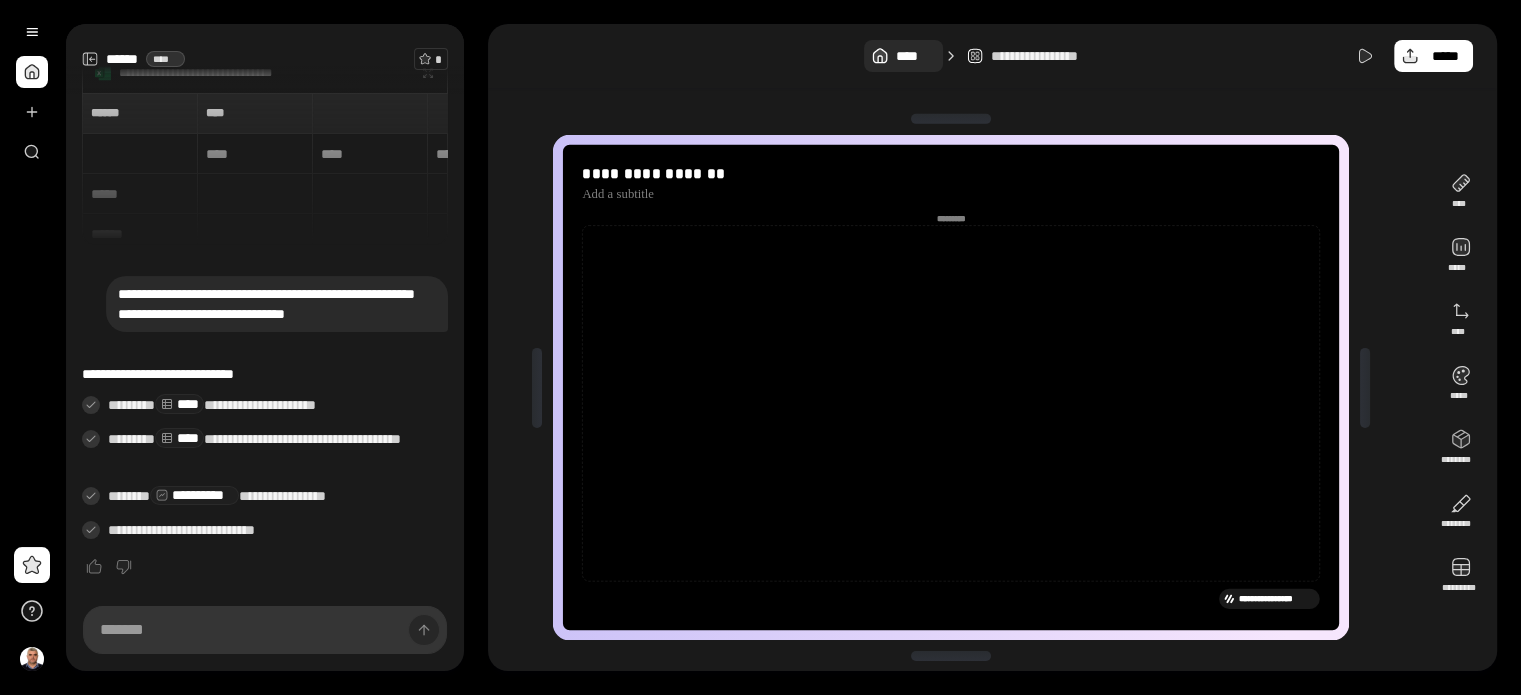 click on "****" at bounding box center (903, 56) 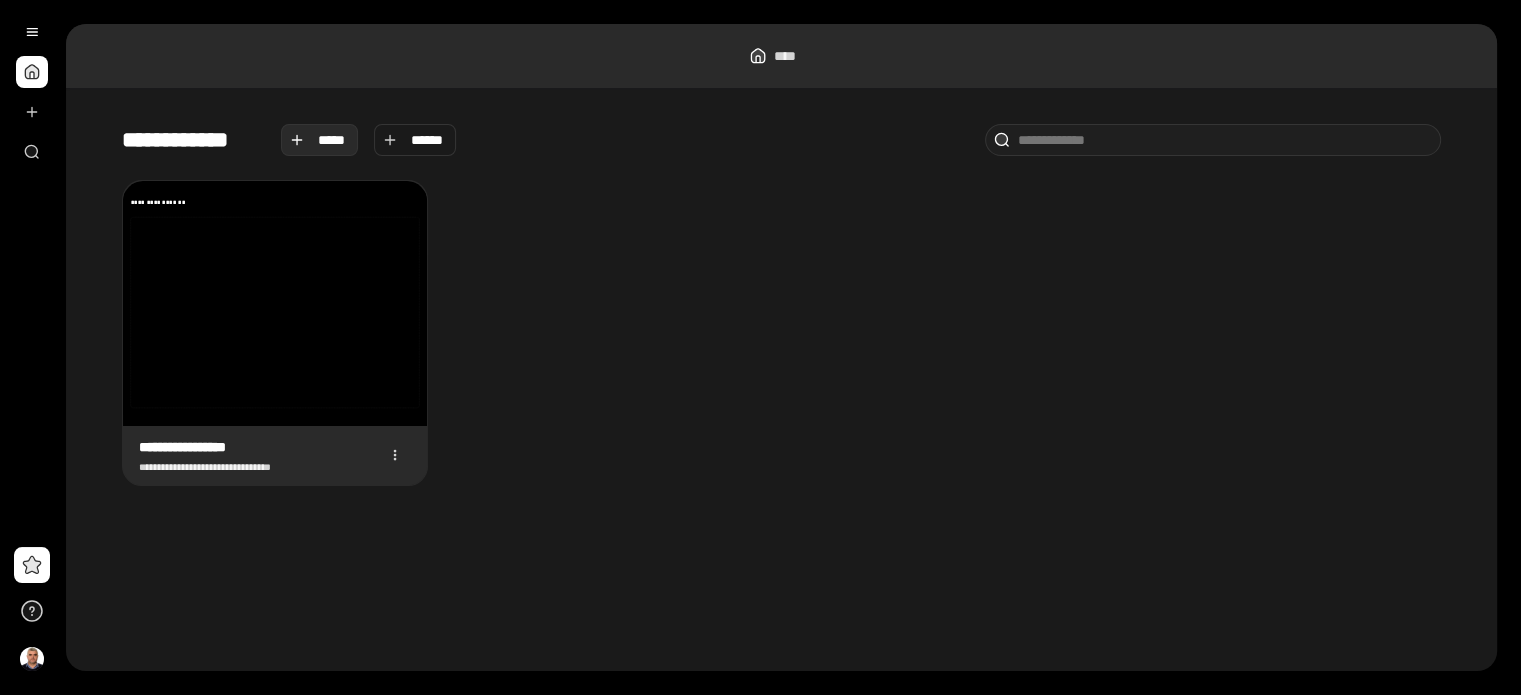 click on "*****" at bounding box center (320, 140) 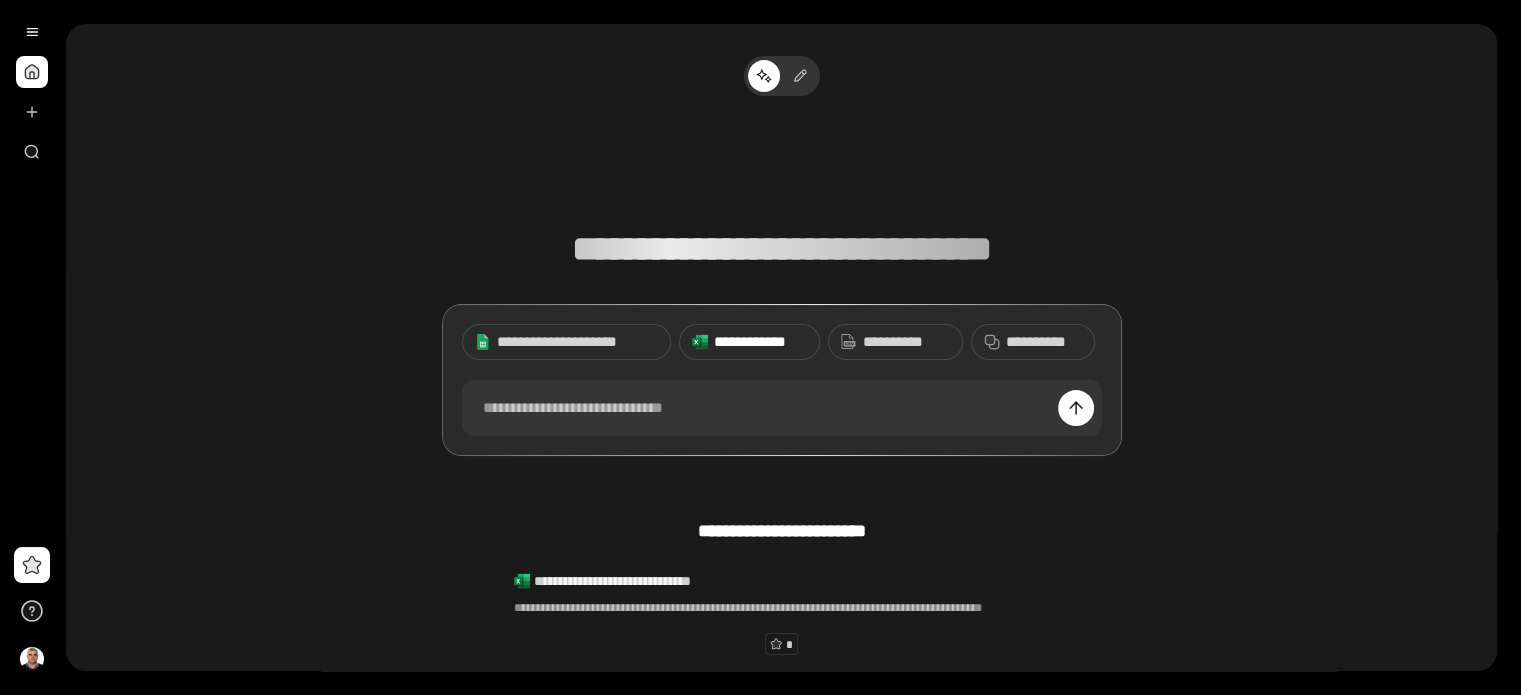 click on "**********" at bounding box center [760, 342] 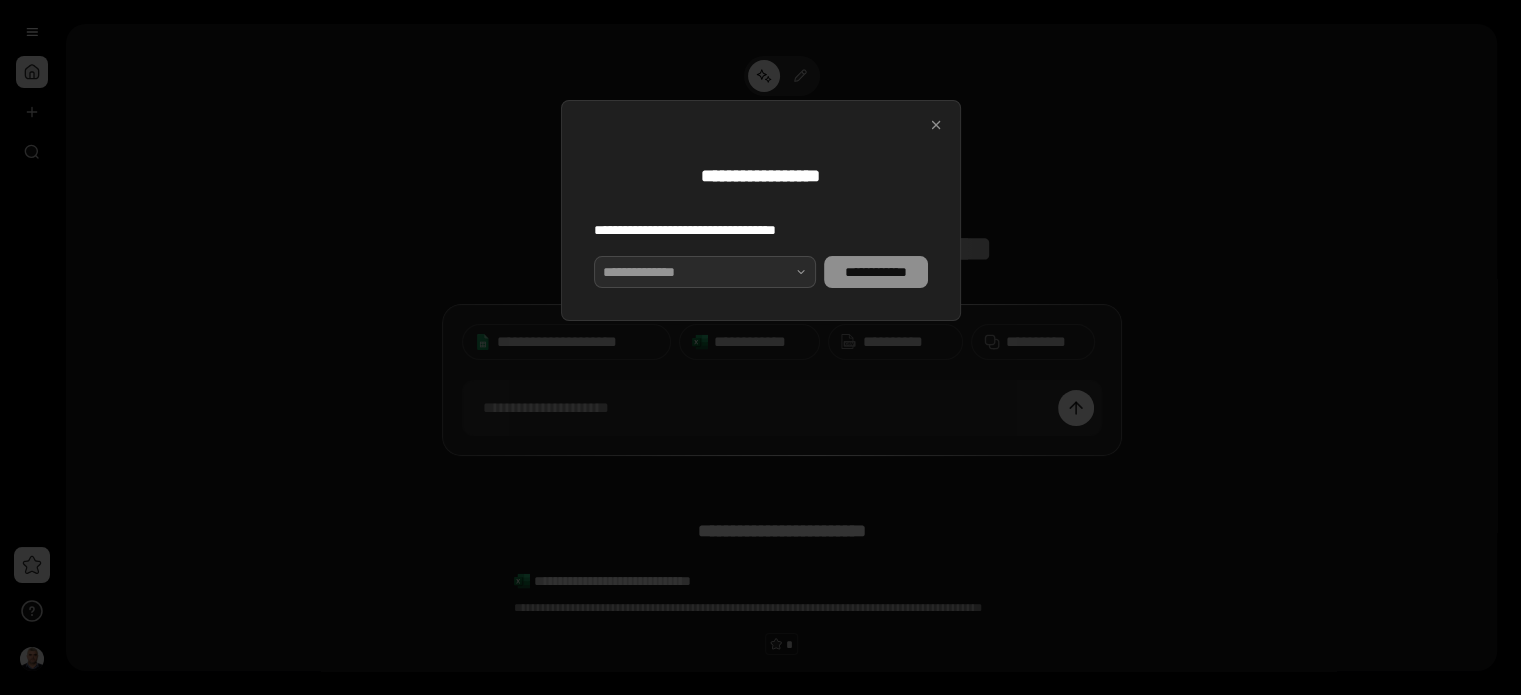 click at bounding box center [705, 272] 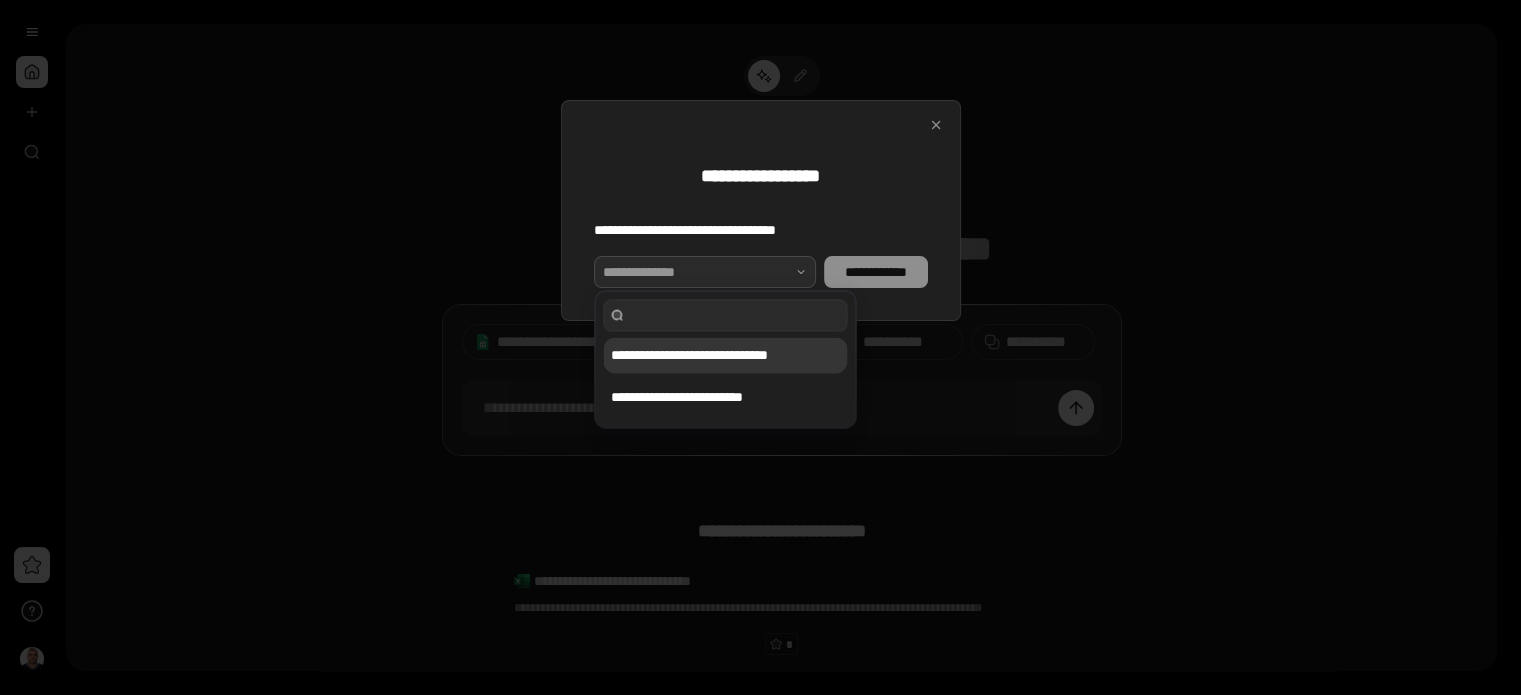 click on "**********" at bounding box center [725, 355] 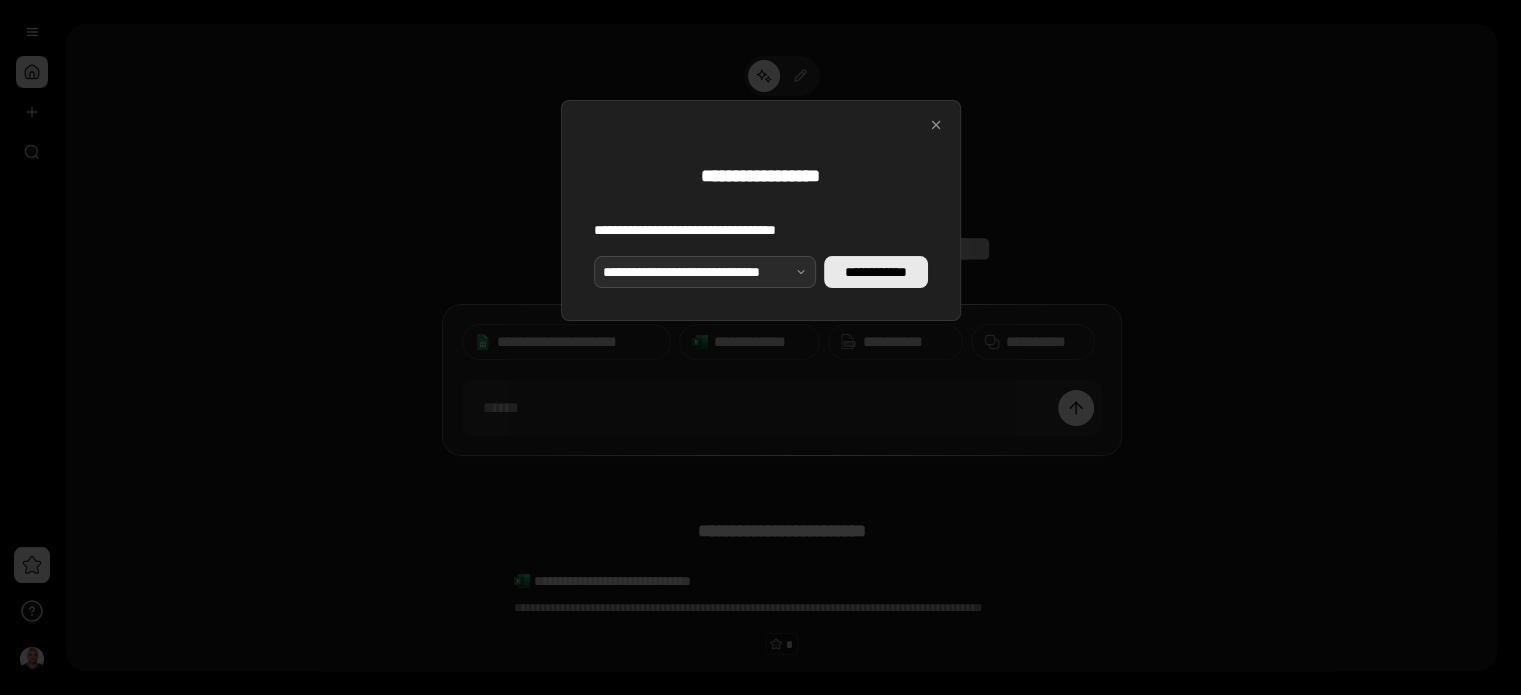 click on "**********" at bounding box center [875, 272] 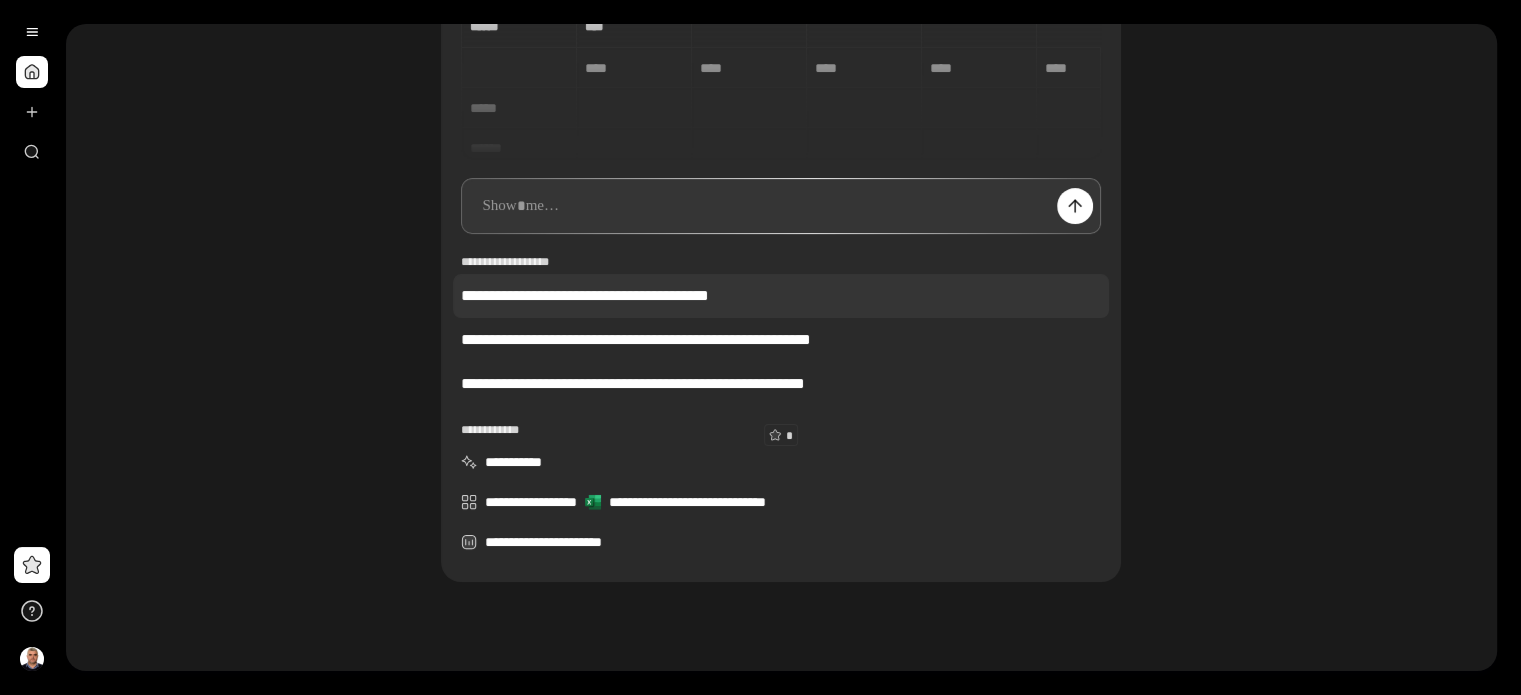 scroll, scrollTop: 239, scrollLeft: 0, axis: vertical 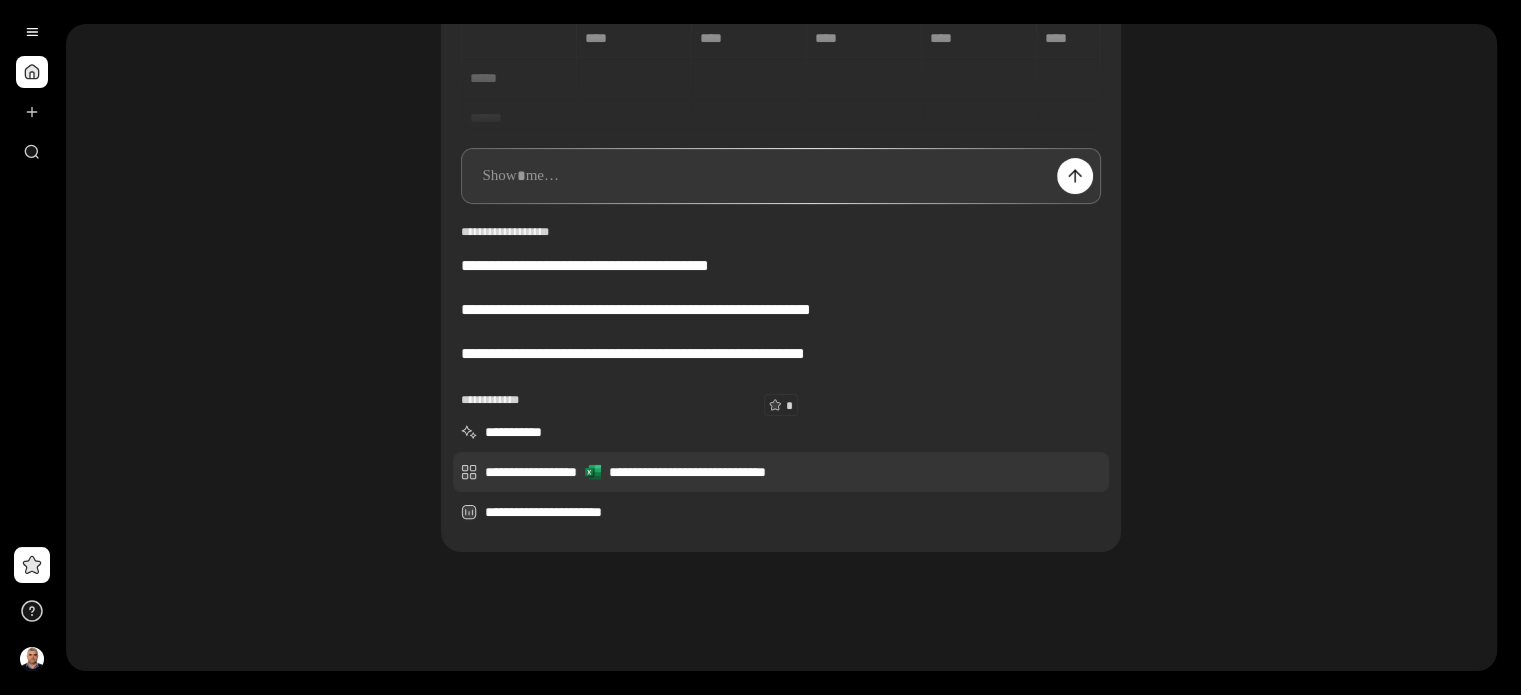 click on "**********" at bounding box center (781, 472) 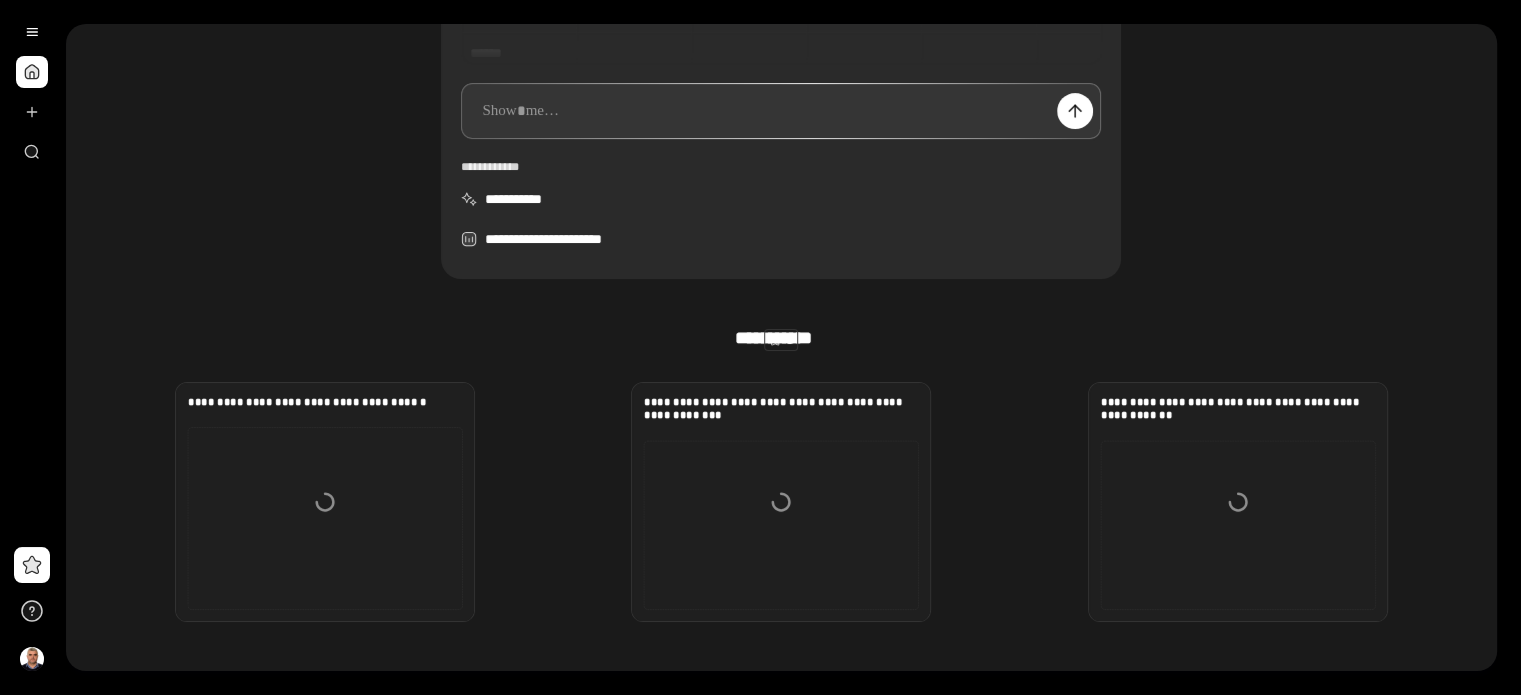 scroll, scrollTop: 439, scrollLeft: 0, axis: vertical 